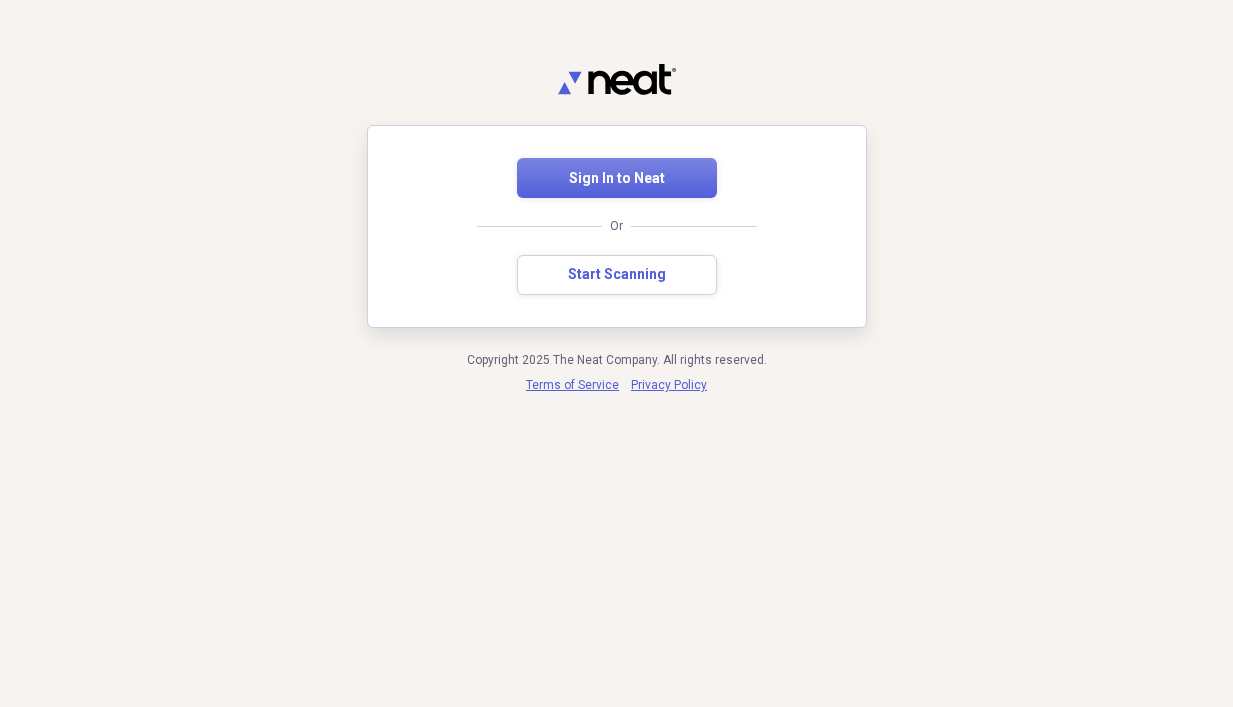 scroll, scrollTop: 0, scrollLeft: 0, axis: both 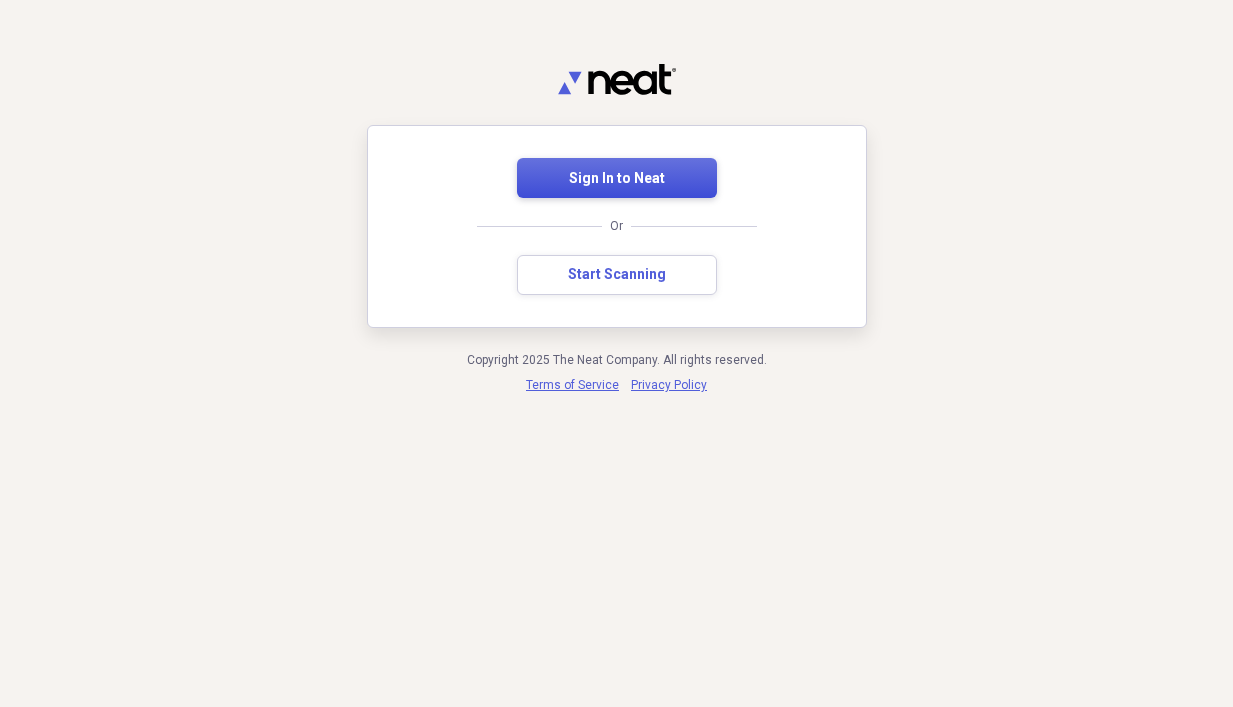 click on "Sign In to Neat" at bounding box center [617, 179] 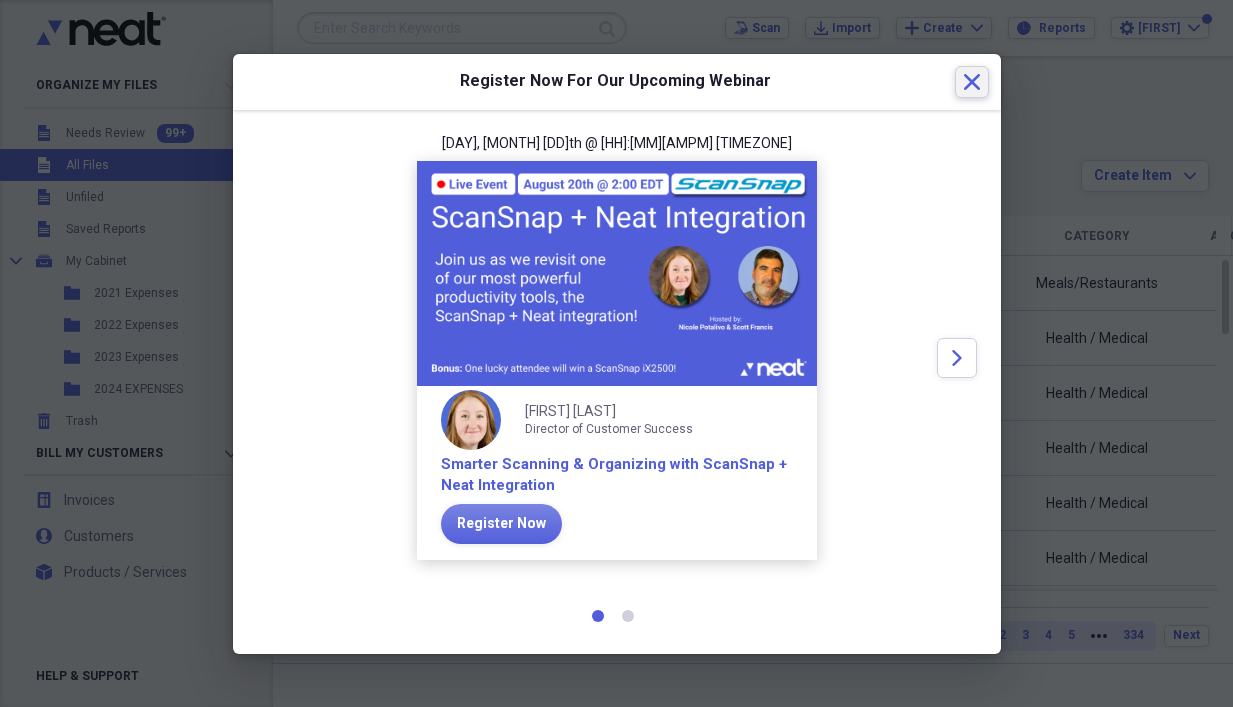 click on "Close" at bounding box center (972, 82) 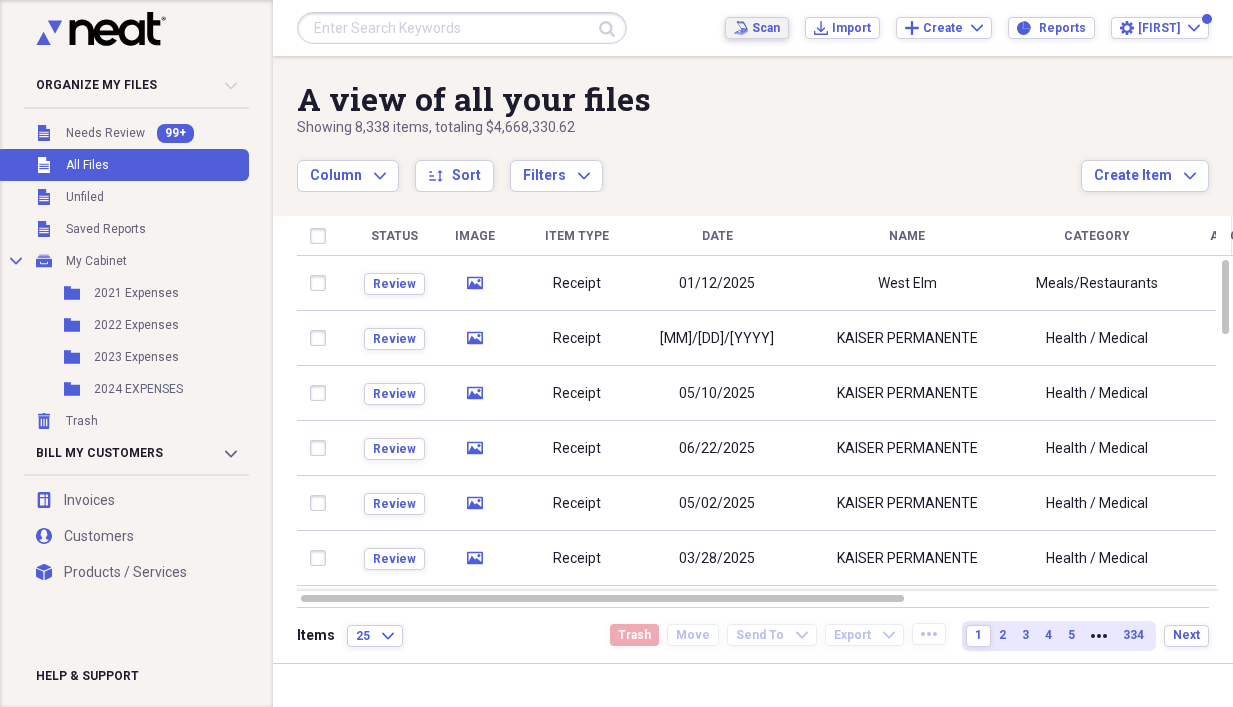 click on "Scan" at bounding box center (766, 28) 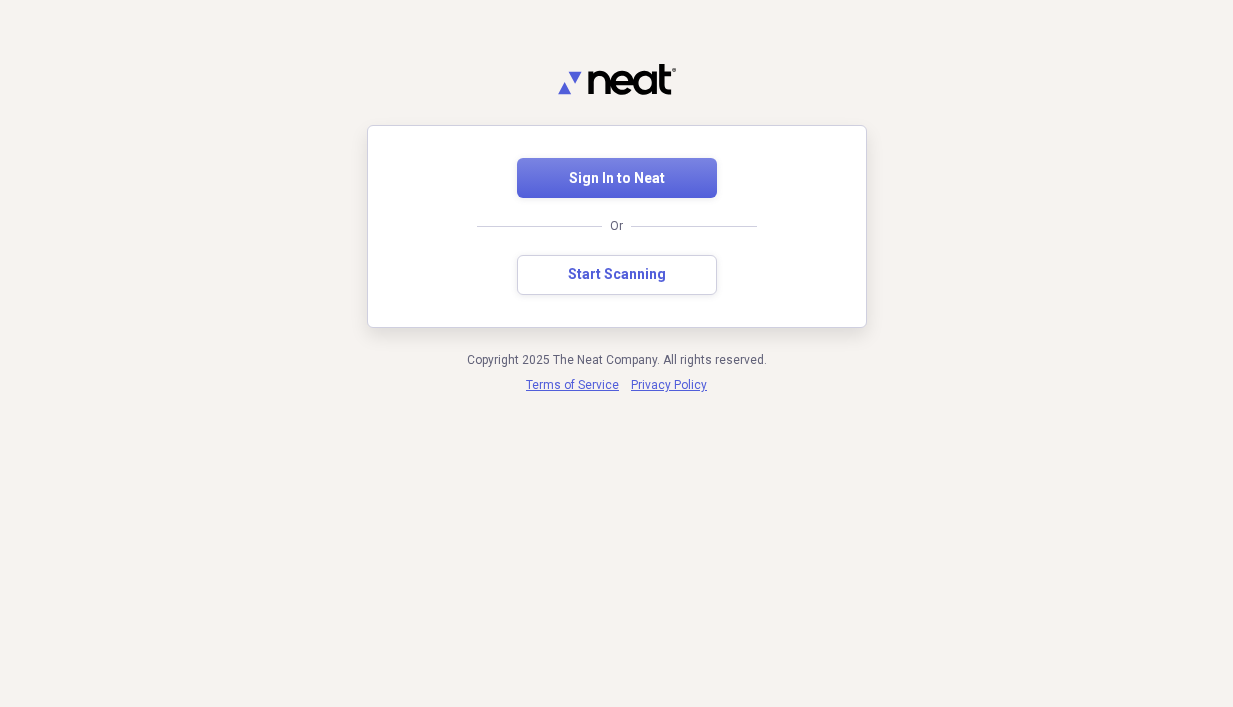 scroll, scrollTop: 0, scrollLeft: 0, axis: both 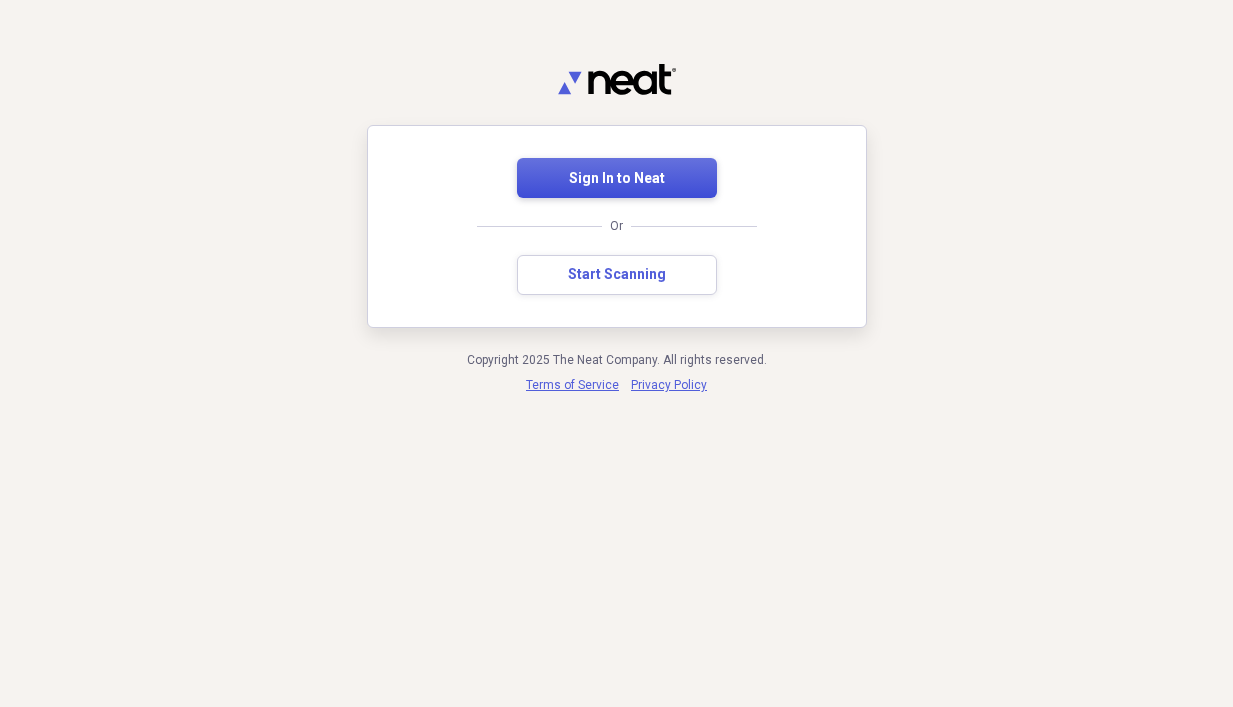 click on "Sign In to Neat" at bounding box center (617, 178) 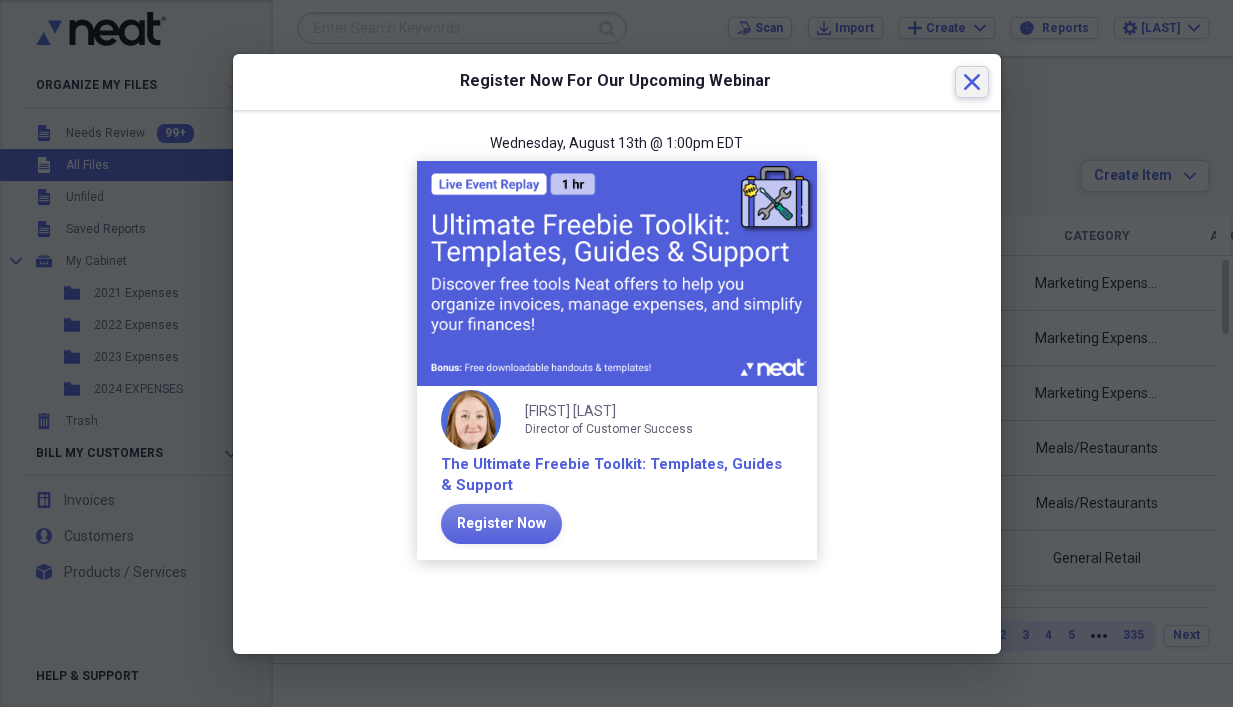 click on "Close" at bounding box center (972, 82) 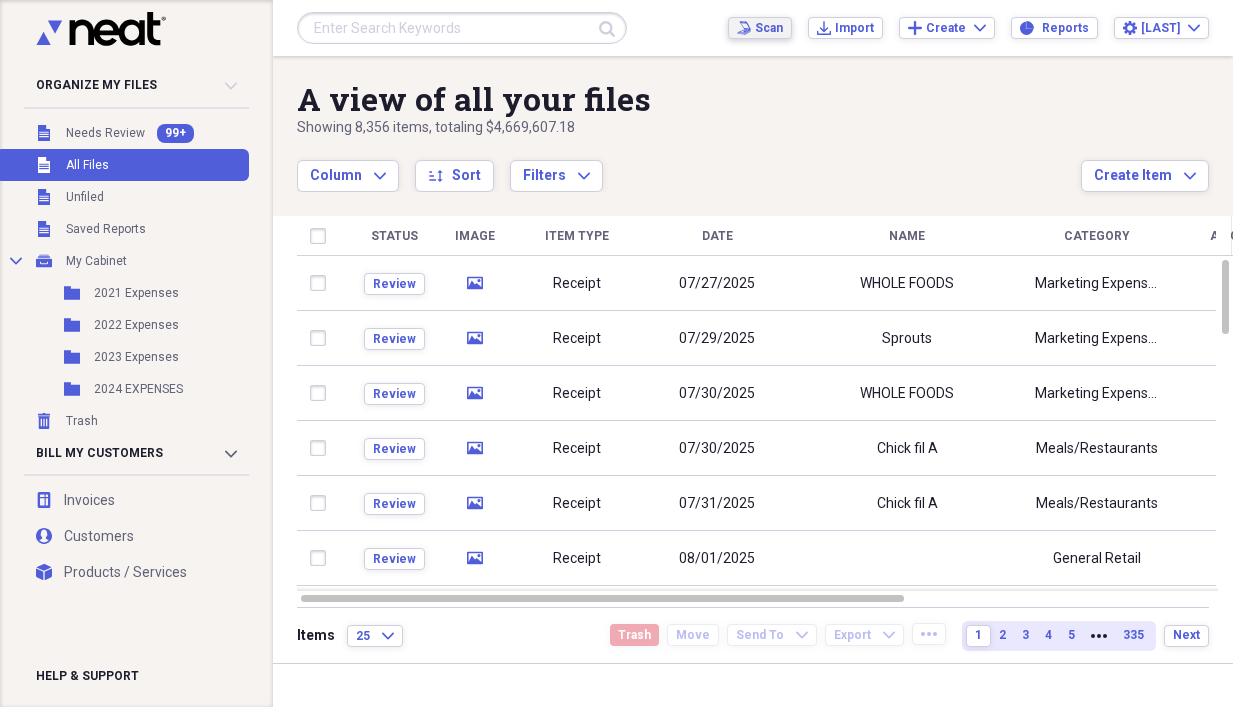 click on "Scan" at bounding box center [769, 28] 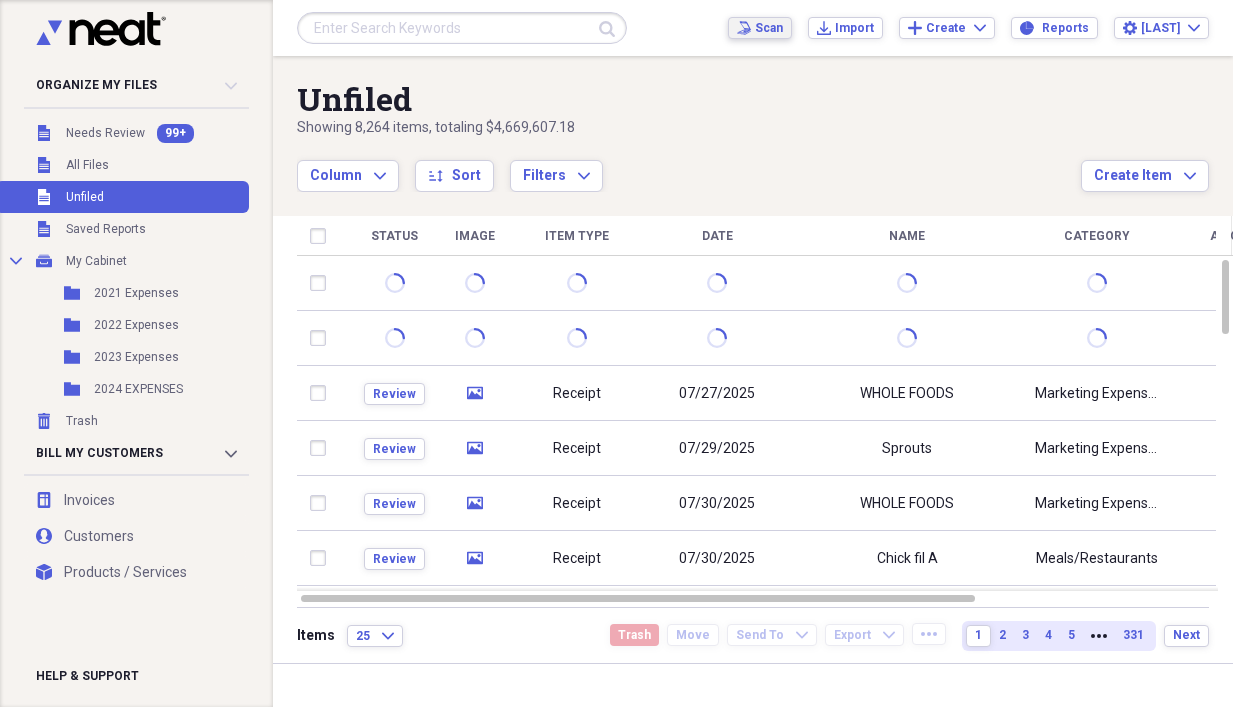 click on "Scan" at bounding box center [769, 28] 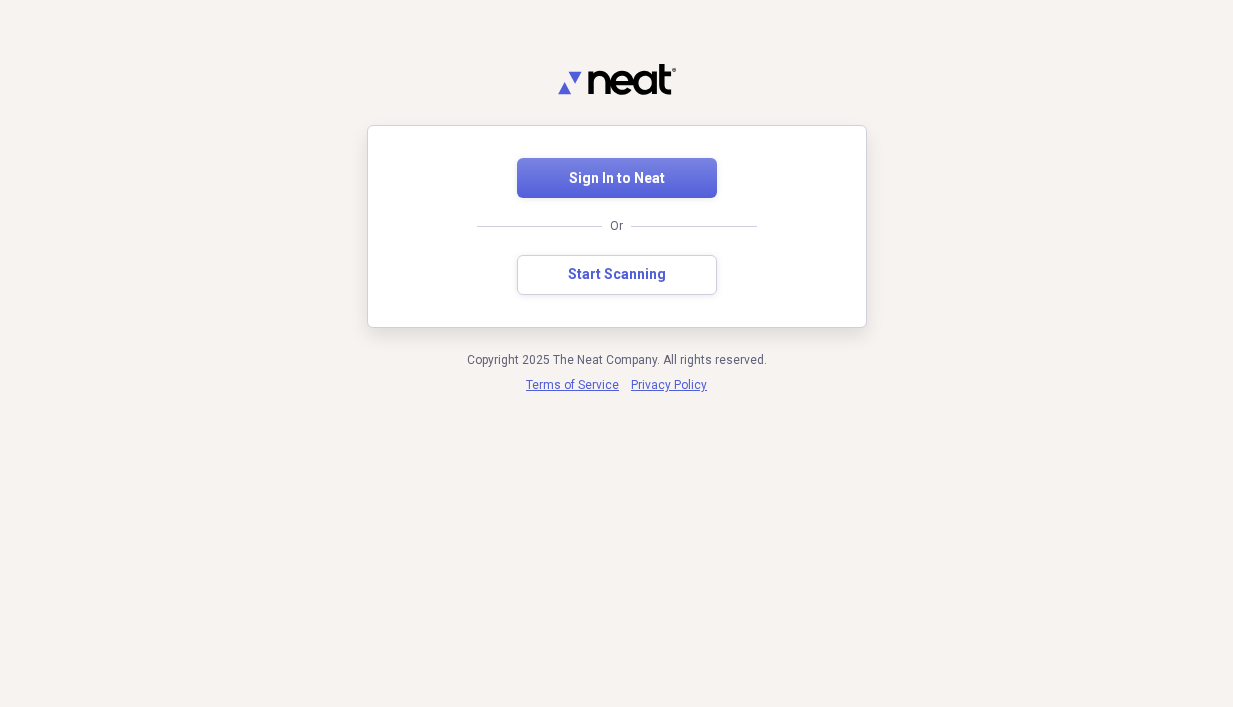 scroll, scrollTop: 0, scrollLeft: 0, axis: both 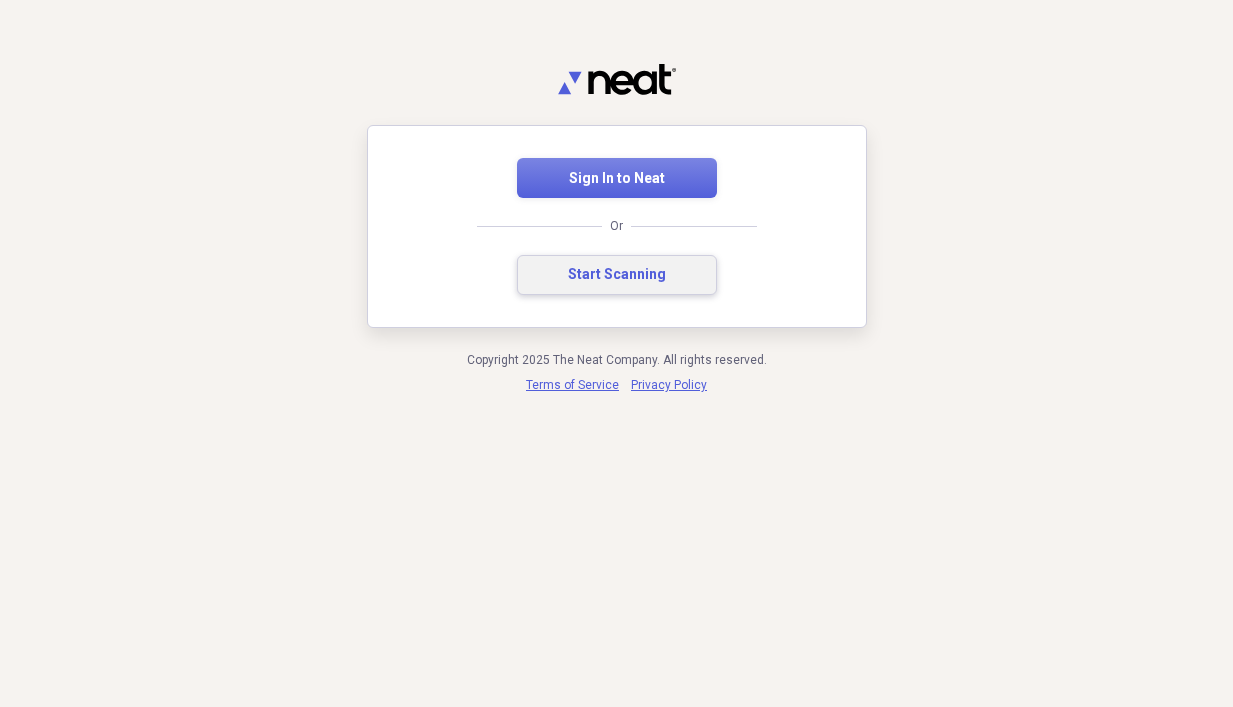 click on "Start Scanning" at bounding box center [617, 275] 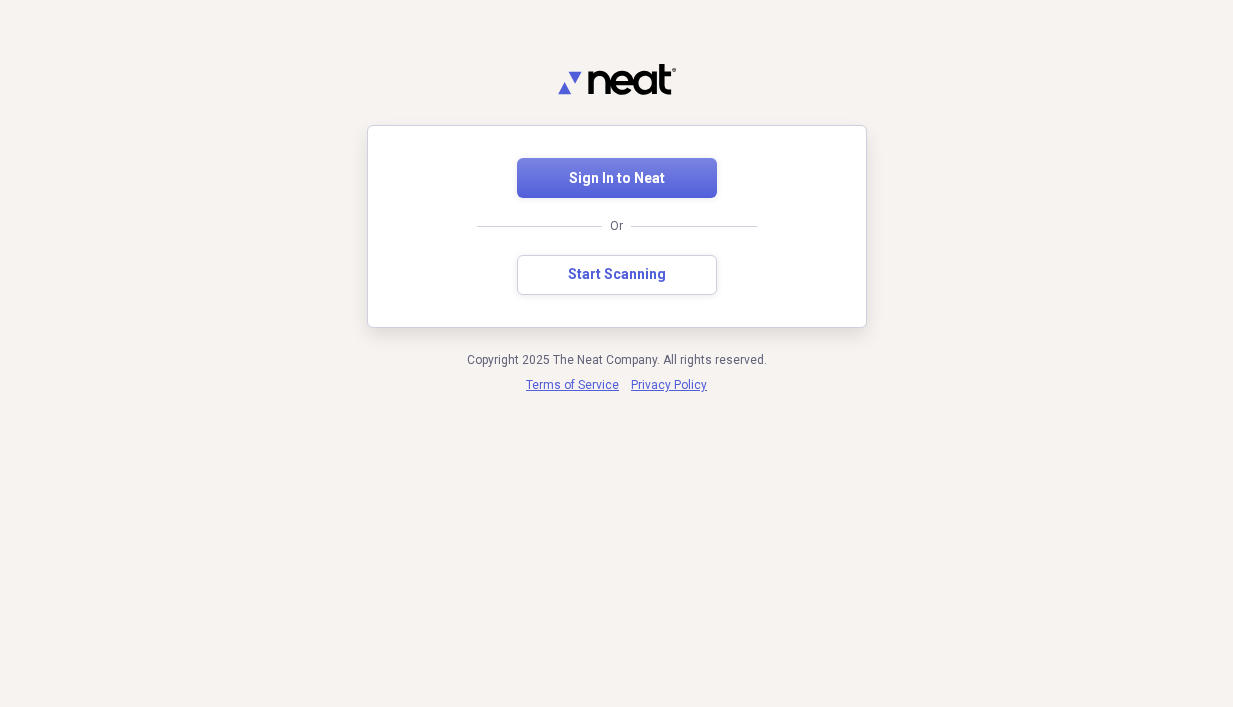 scroll, scrollTop: 0, scrollLeft: 0, axis: both 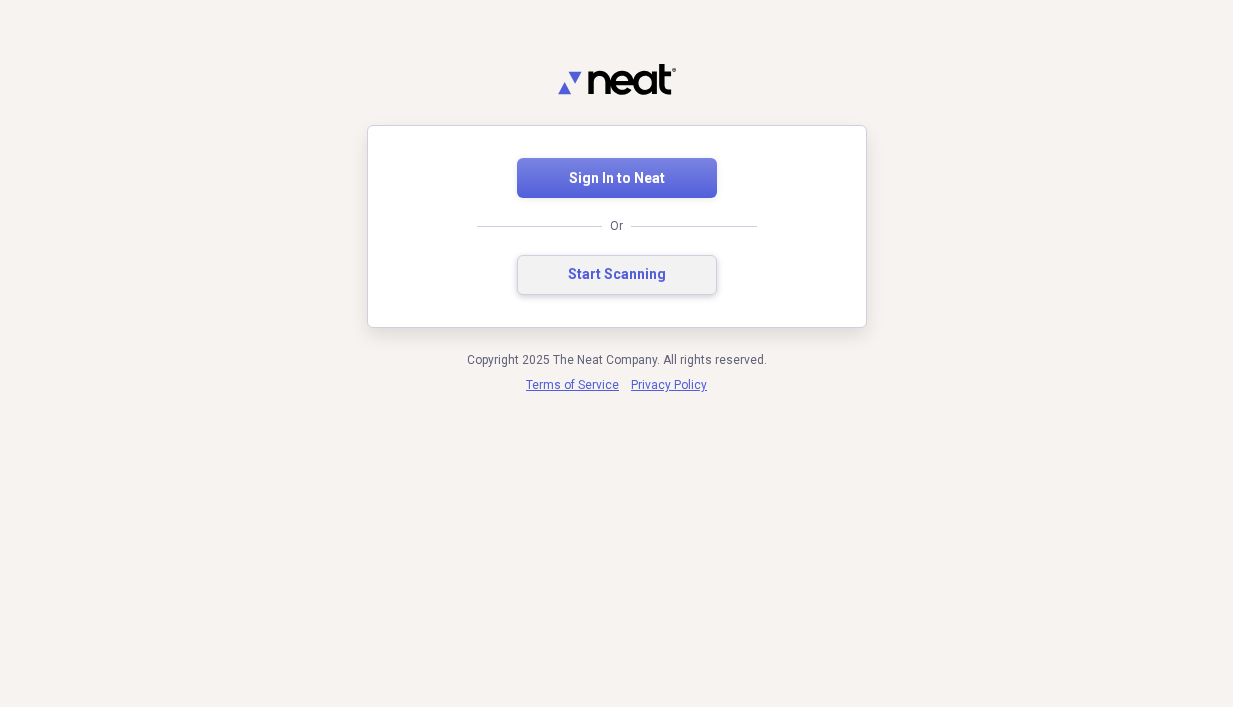 drag, startPoint x: 0, startPoint y: 0, endPoint x: 645, endPoint y: 278, distance: 702.3596 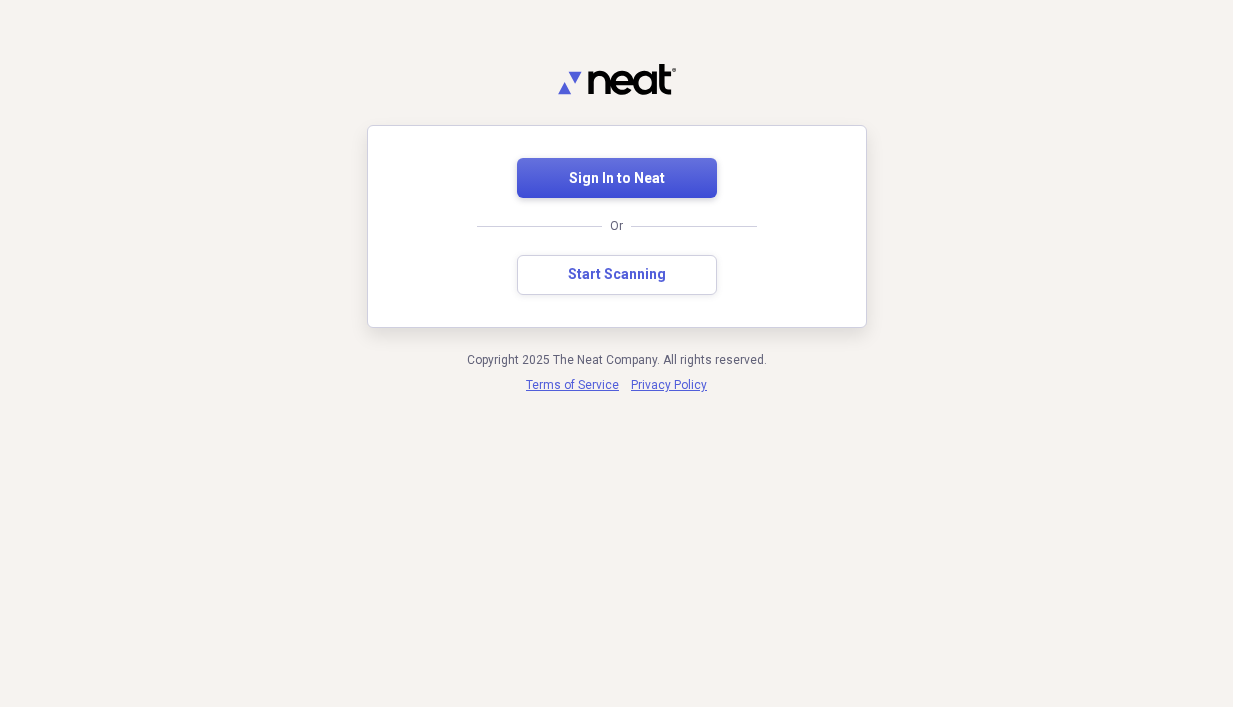 click on "Sign In to Neat" at bounding box center (617, 179) 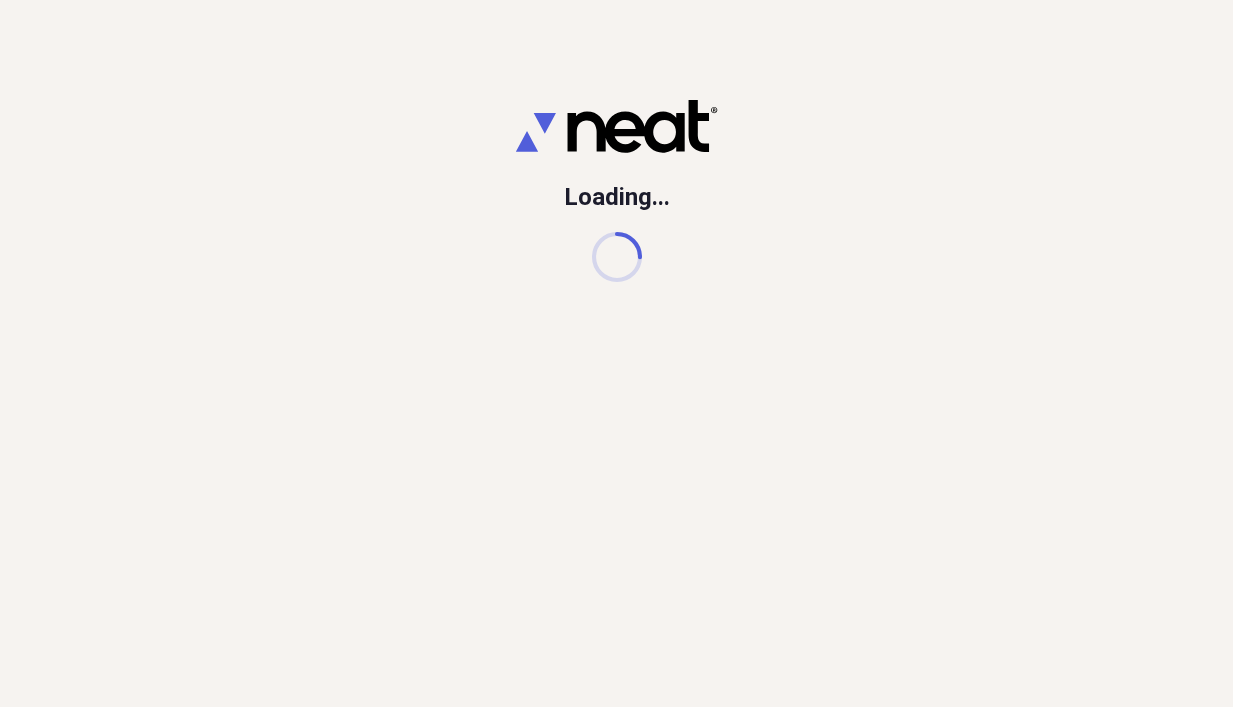 drag, startPoint x: 253, startPoint y: 0, endPoint x: 708, endPoint y: 89, distance: 463.62268 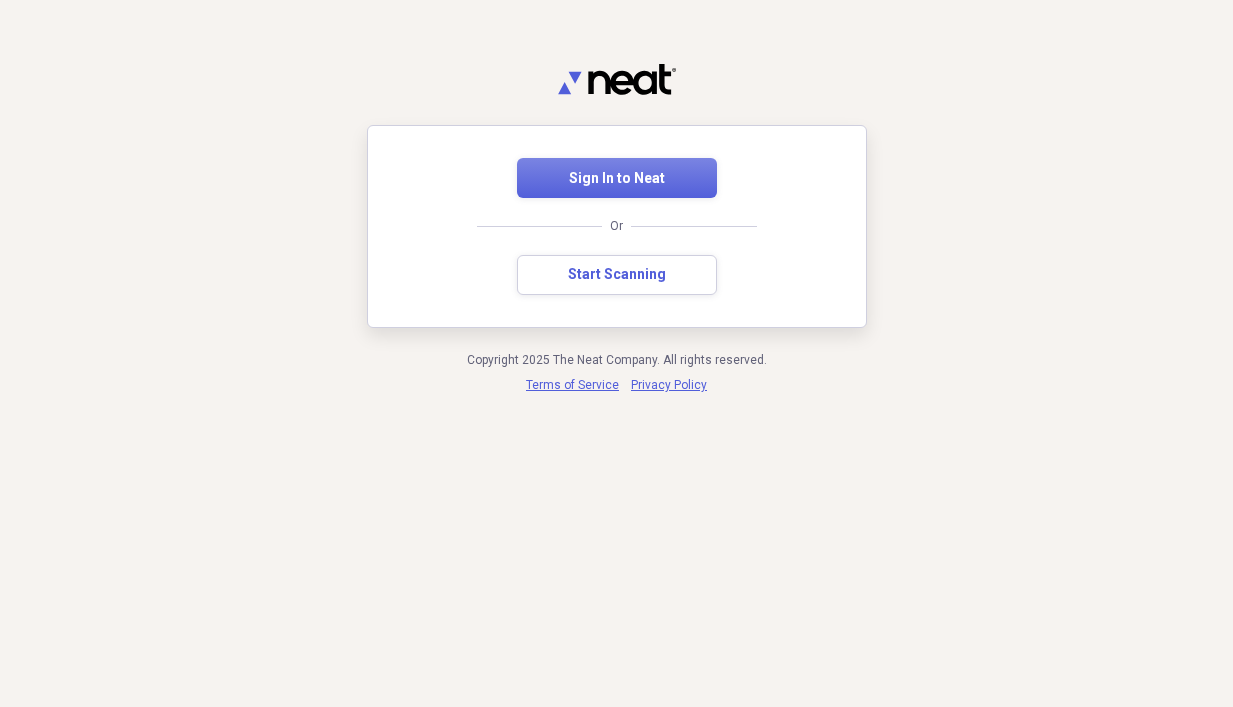 scroll, scrollTop: 0, scrollLeft: 0, axis: both 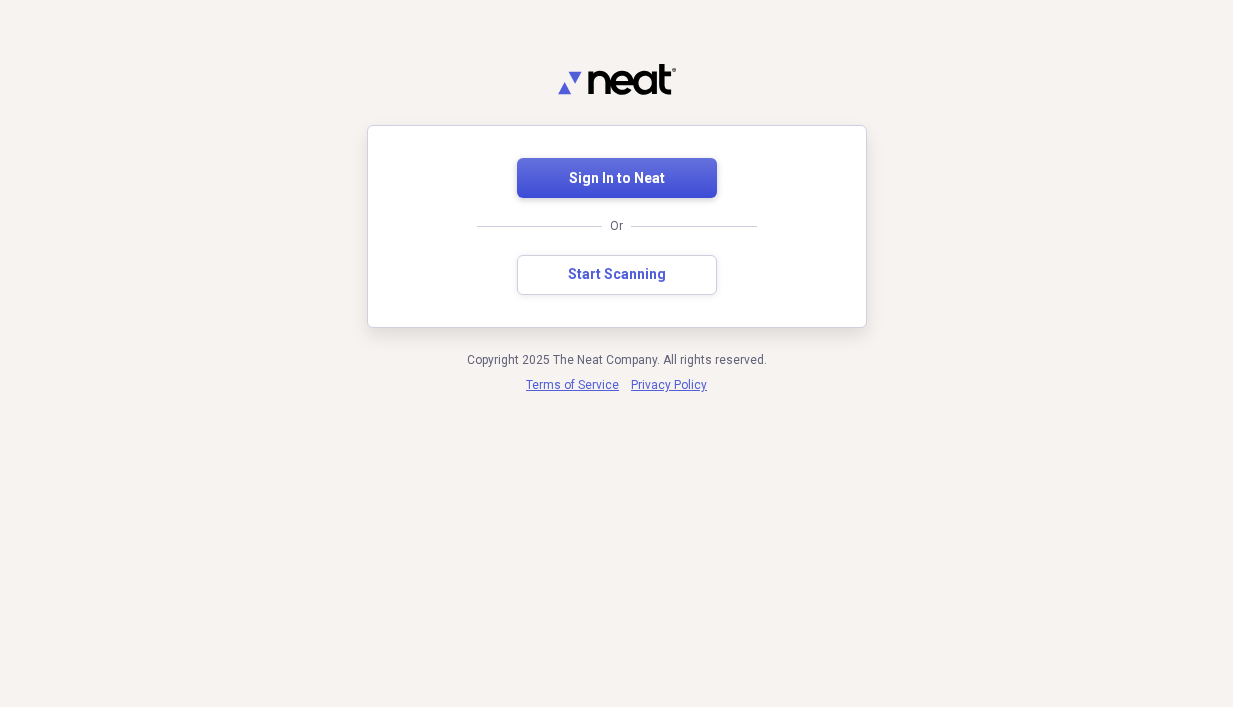 click on "Sign In to Neat" at bounding box center (617, 179) 